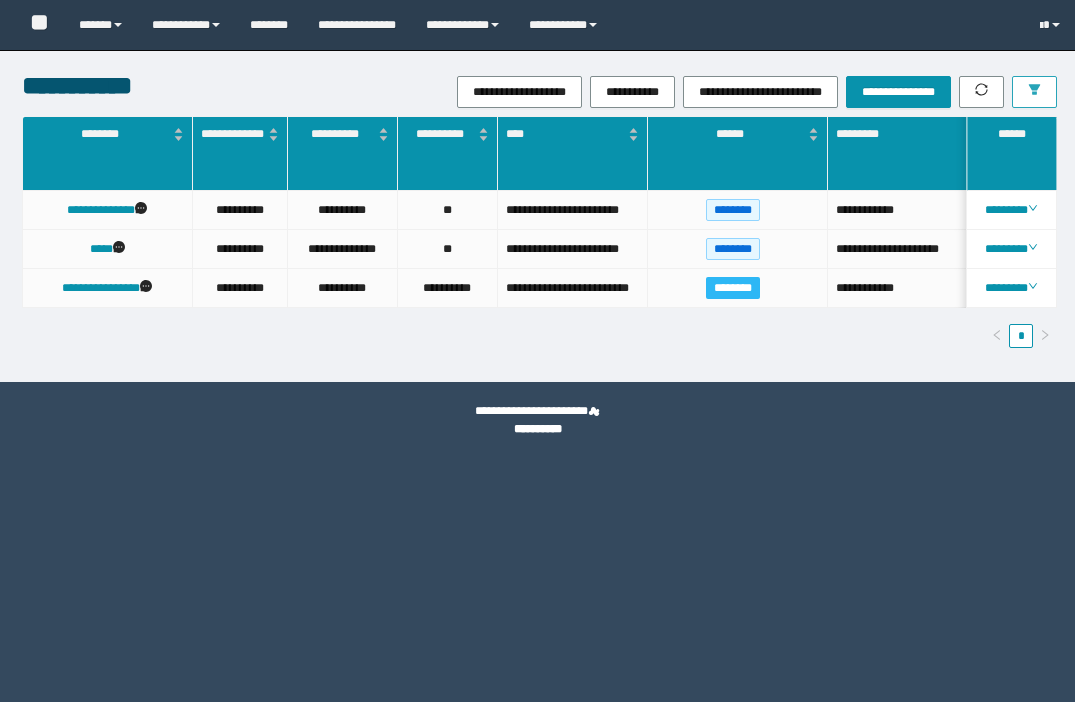 click at bounding box center [1034, 92] 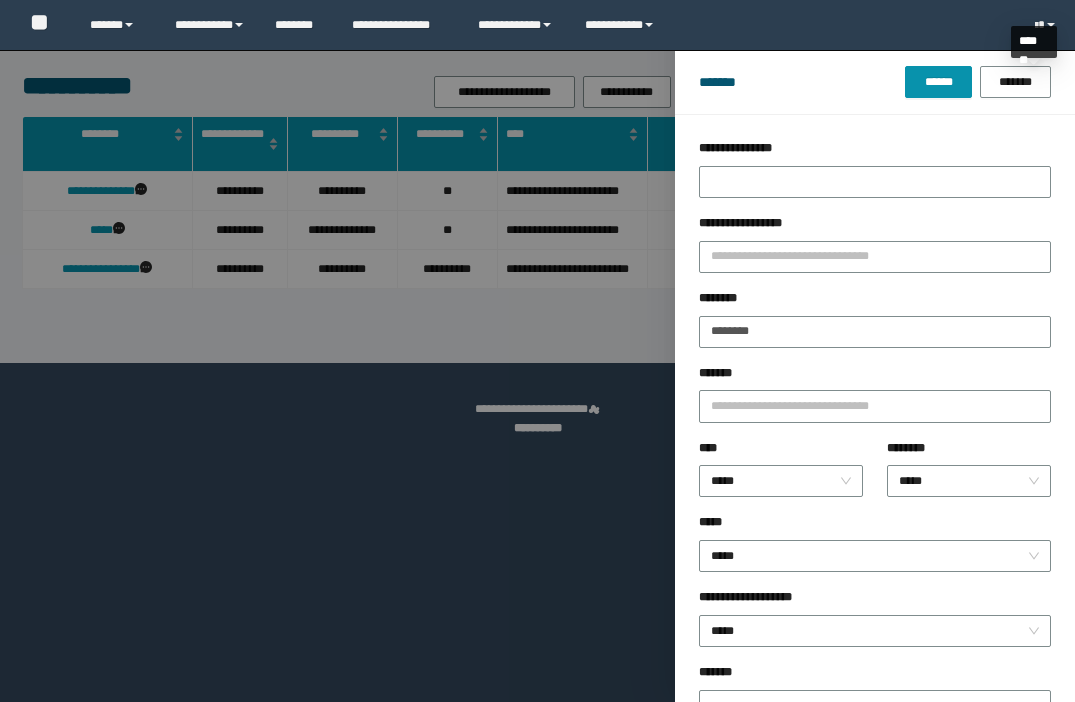 scroll, scrollTop: 0, scrollLeft: 0, axis: both 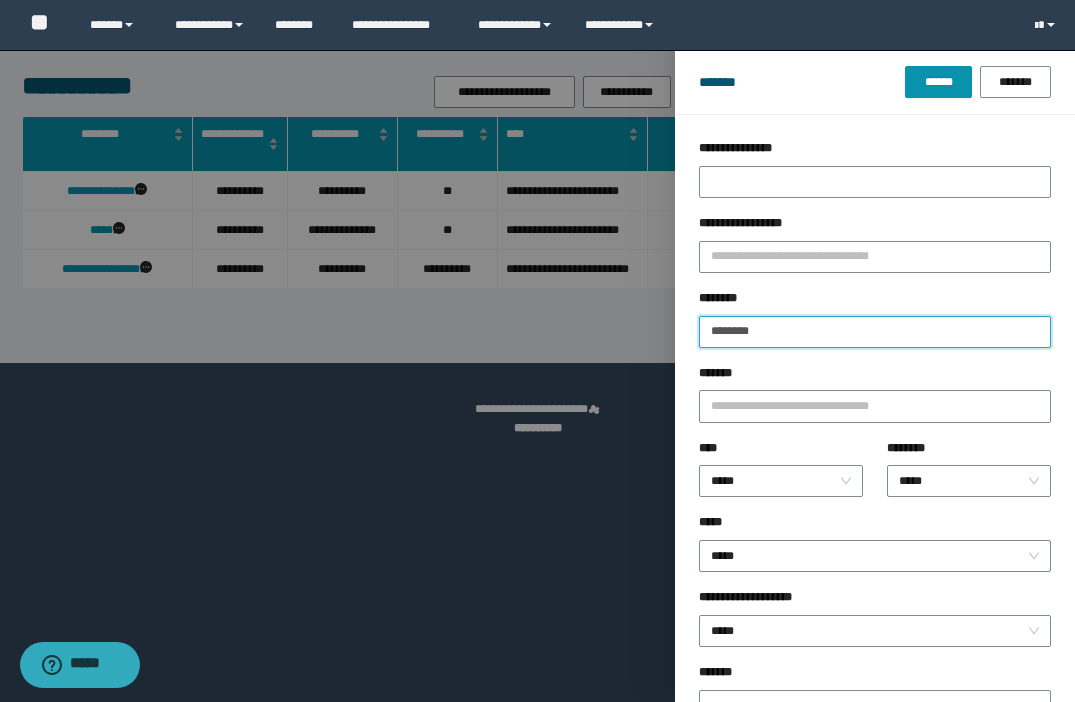 drag, startPoint x: 694, startPoint y: 330, endPoint x: 630, endPoint y: 330, distance: 64 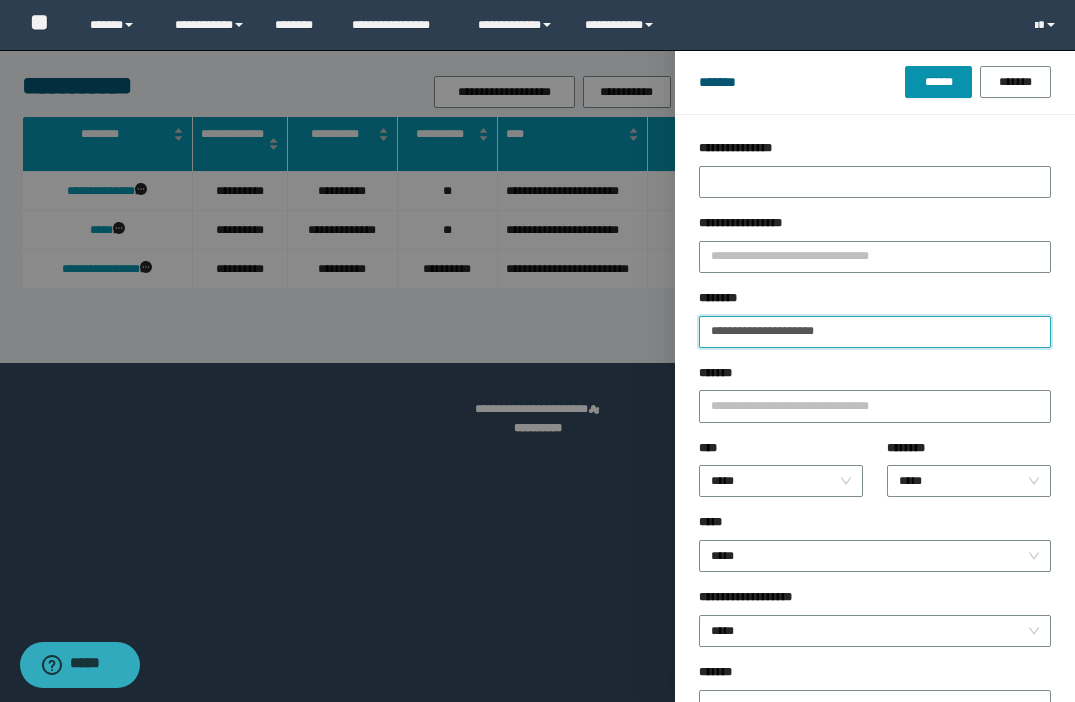 type on "**********" 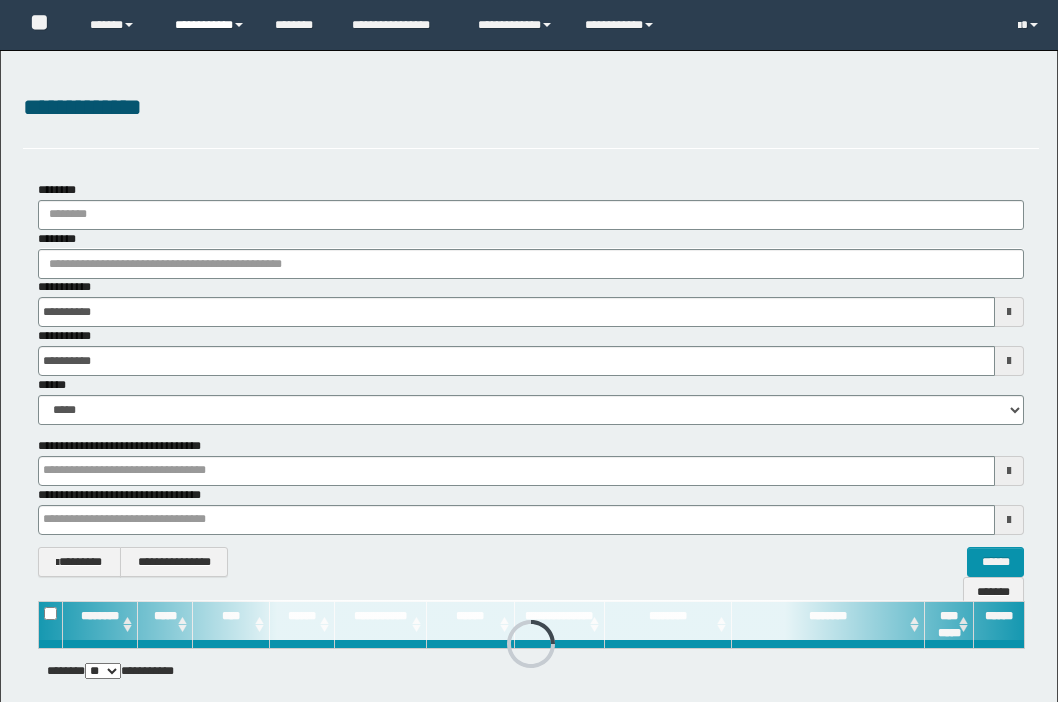 scroll, scrollTop: 0, scrollLeft: 0, axis: both 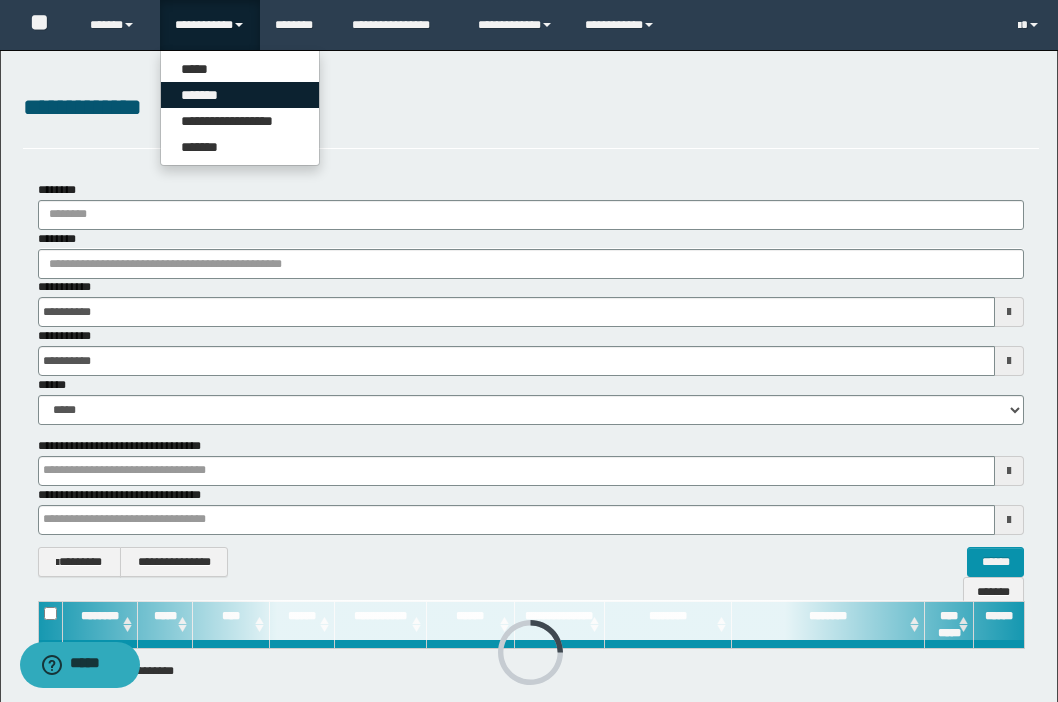 click on "*******" at bounding box center (240, 95) 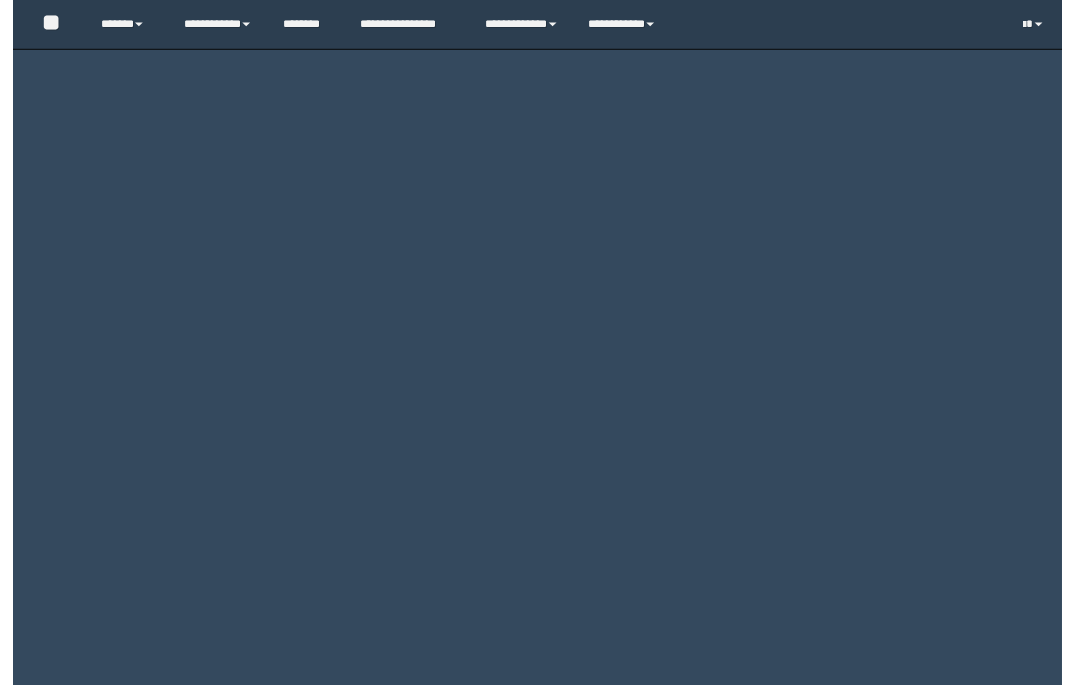 scroll, scrollTop: 0, scrollLeft: 0, axis: both 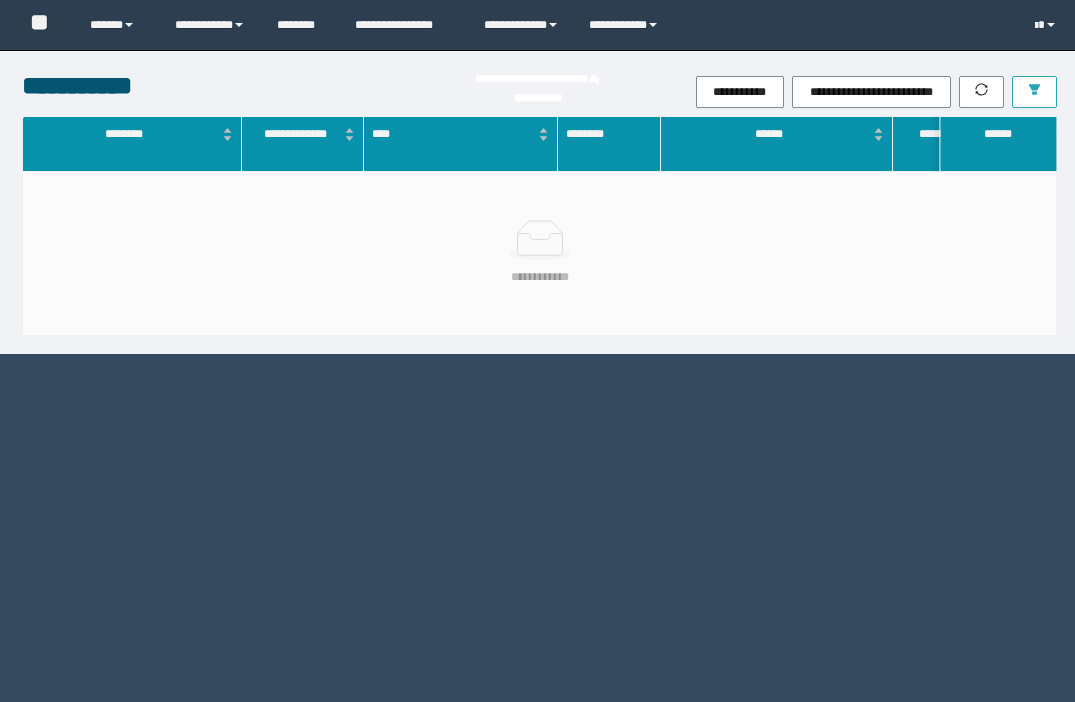 click on "**********" at bounding box center [876, 92] 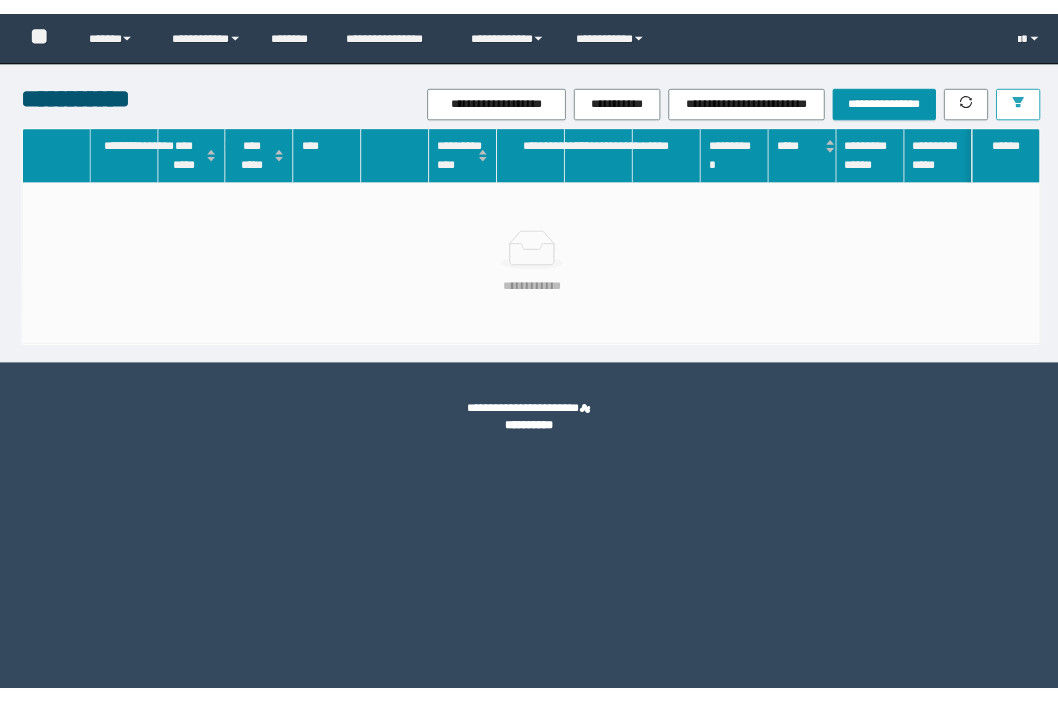 scroll, scrollTop: 0, scrollLeft: 0, axis: both 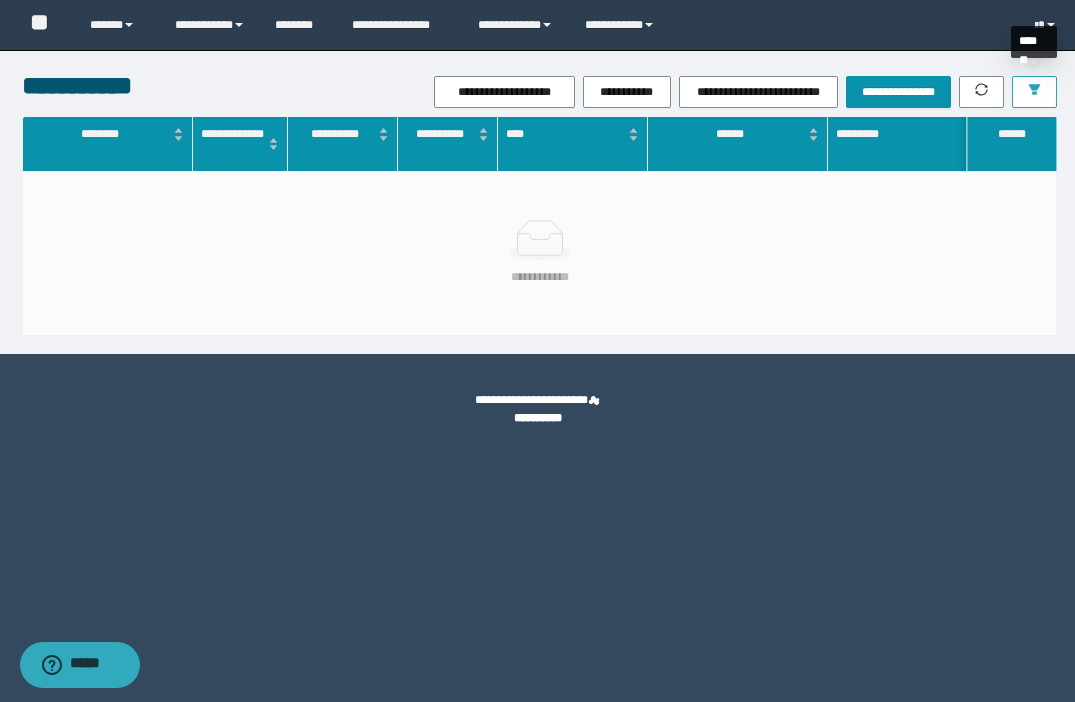 click 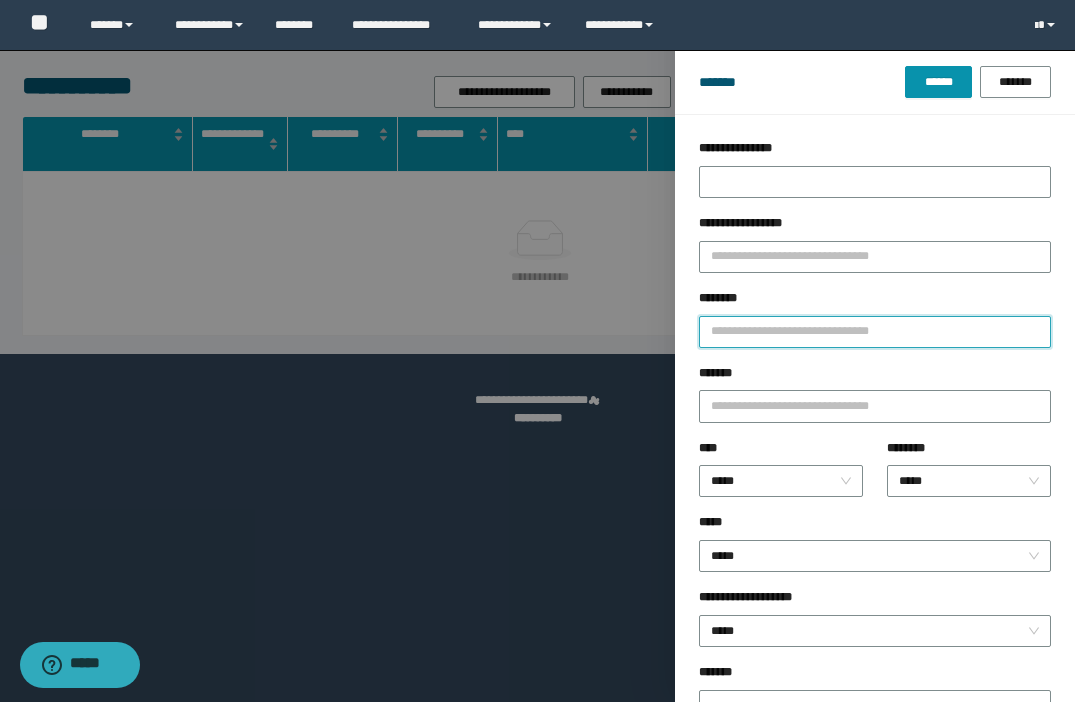click on "********" at bounding box center (875, 332) 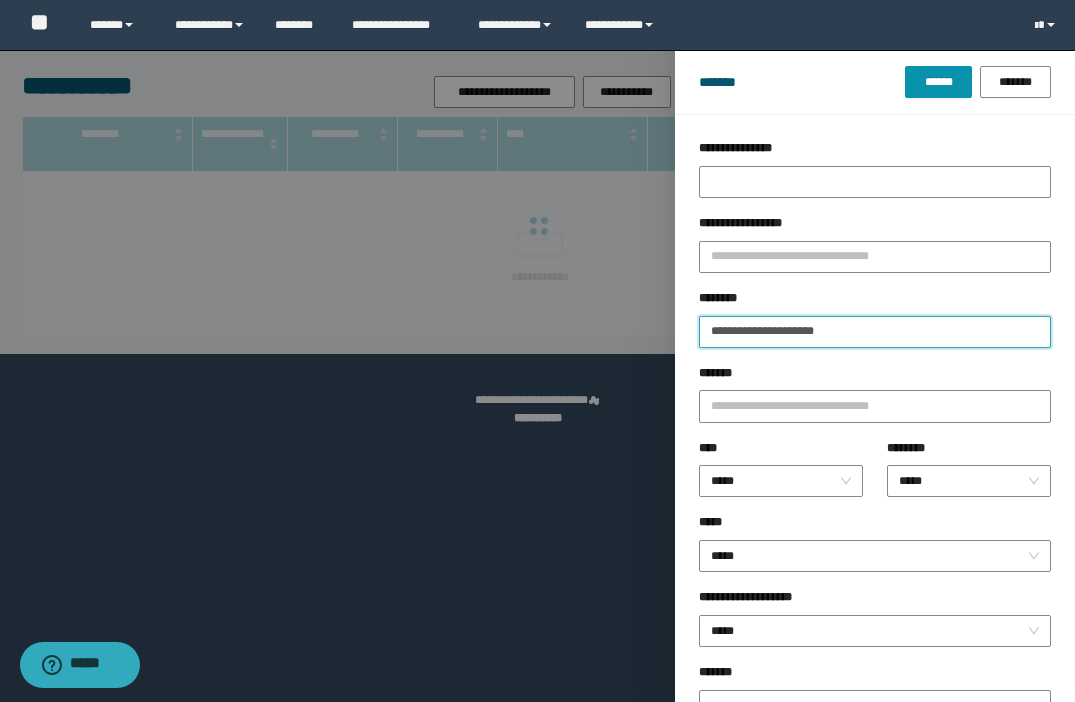 type on "**********" 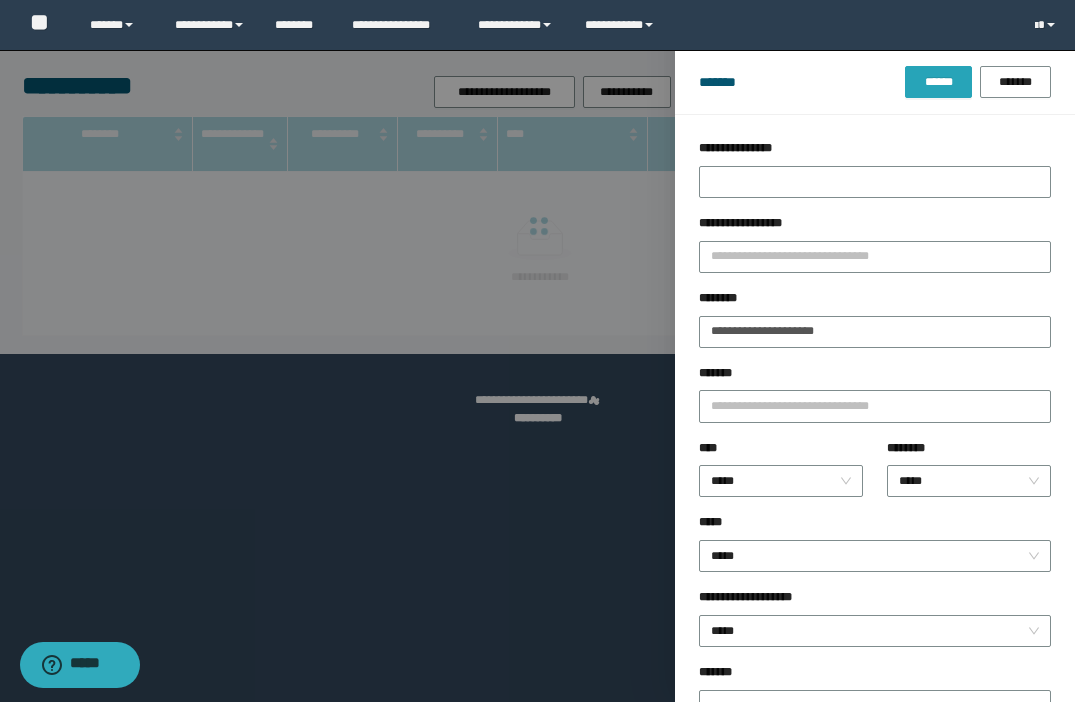 click on "******" at bounding box center [938, 82] 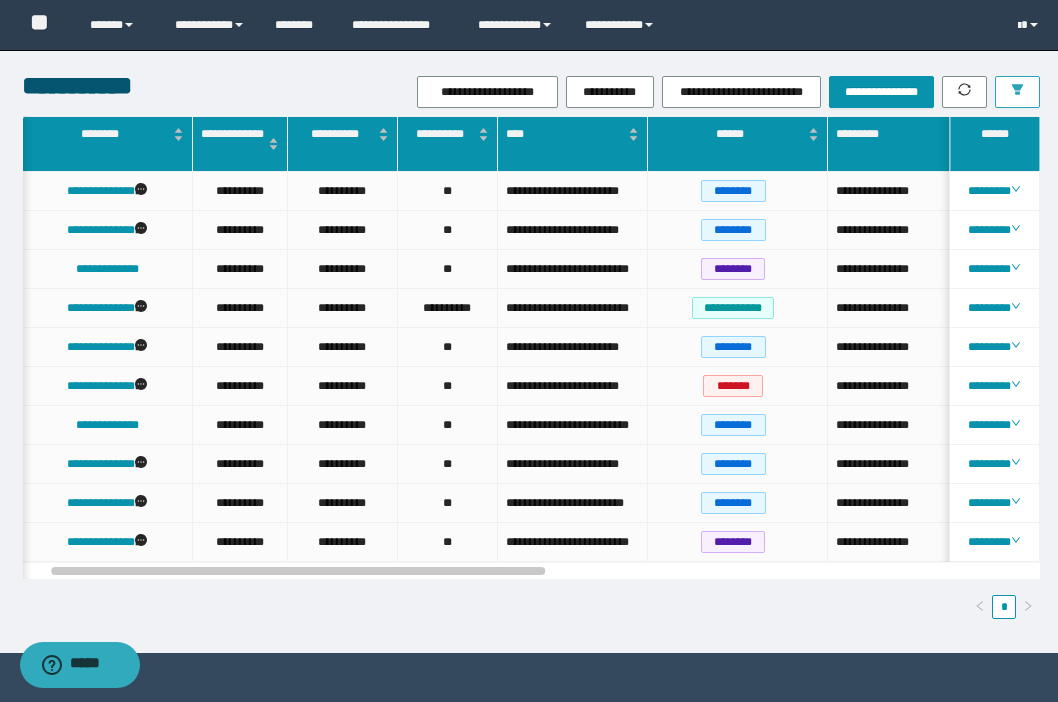 scroll, scrollTop: 0, scrollLeft: 176, axis: horizontal 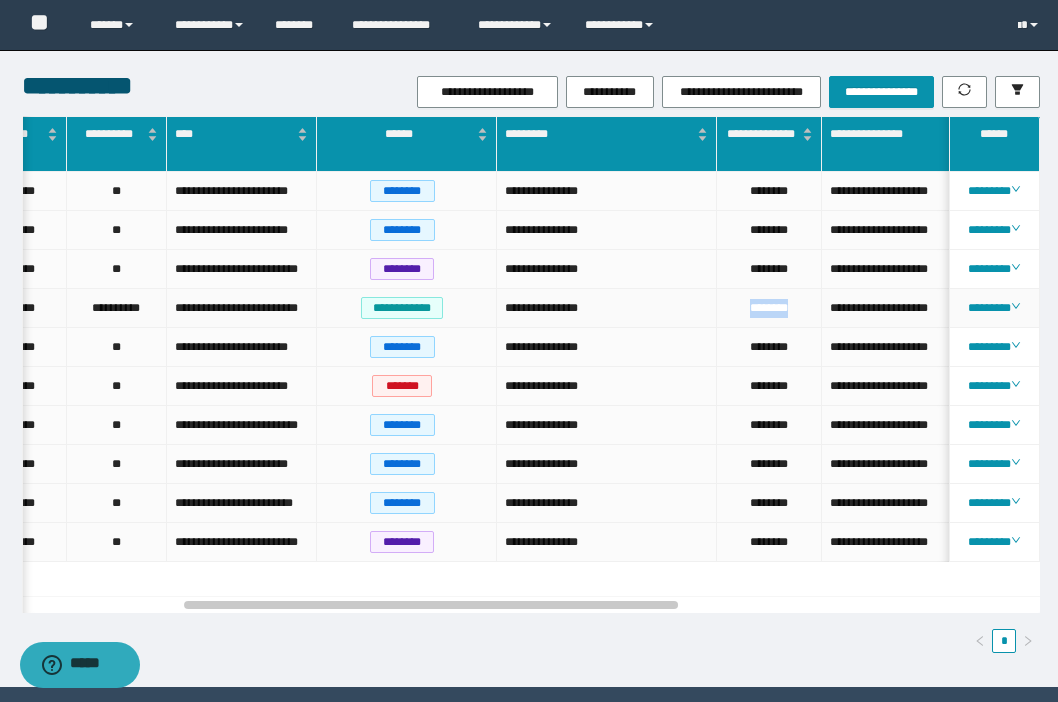 drag, startPoint x: 799, startPoint y: 315, endPoint x: 735, endPoint y: 315, distance: 64 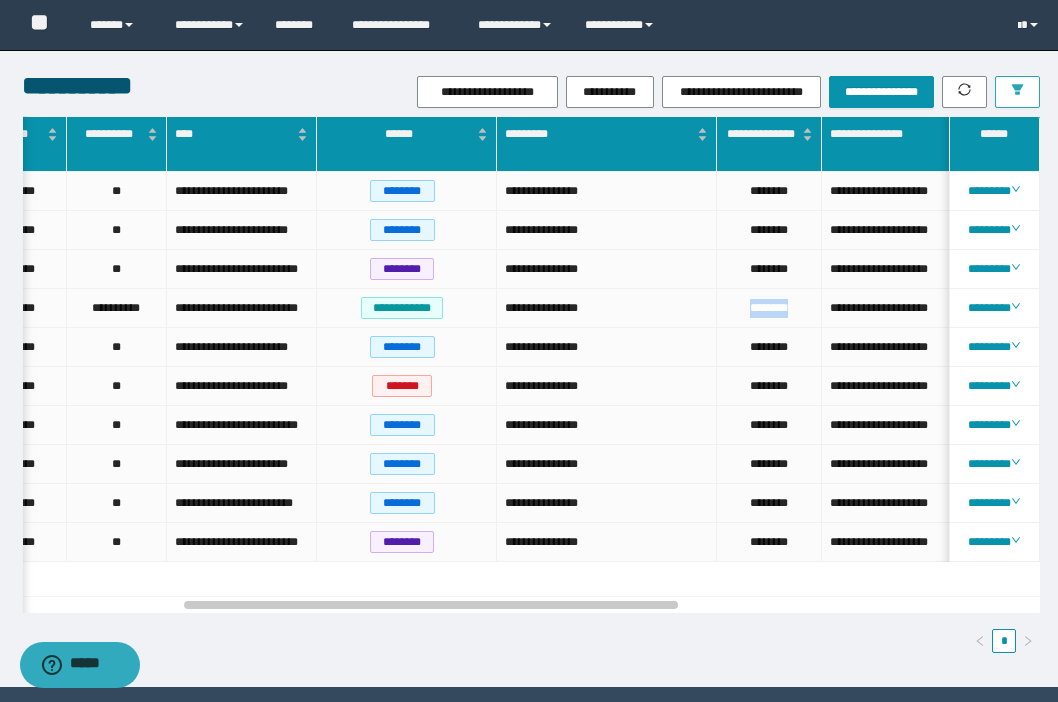 click at bounding box center [1017, 92] 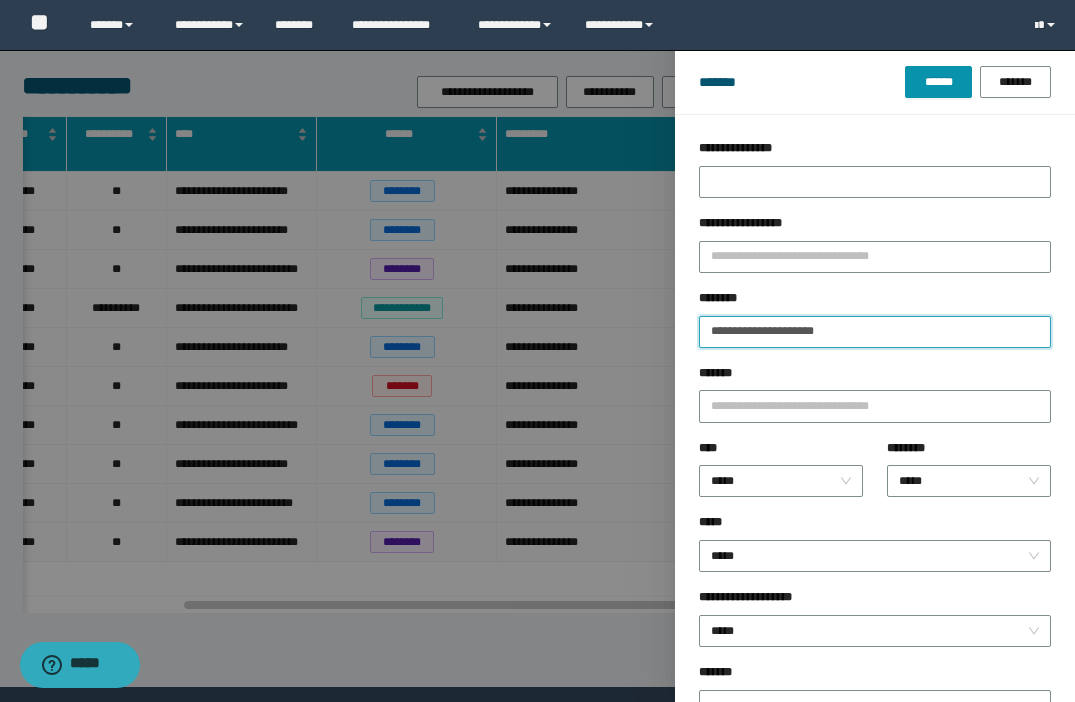 drag, startPoint x: 861, startPoint y: 327, endPoint x: 584, endPoint y: 291, distance: 279.32956 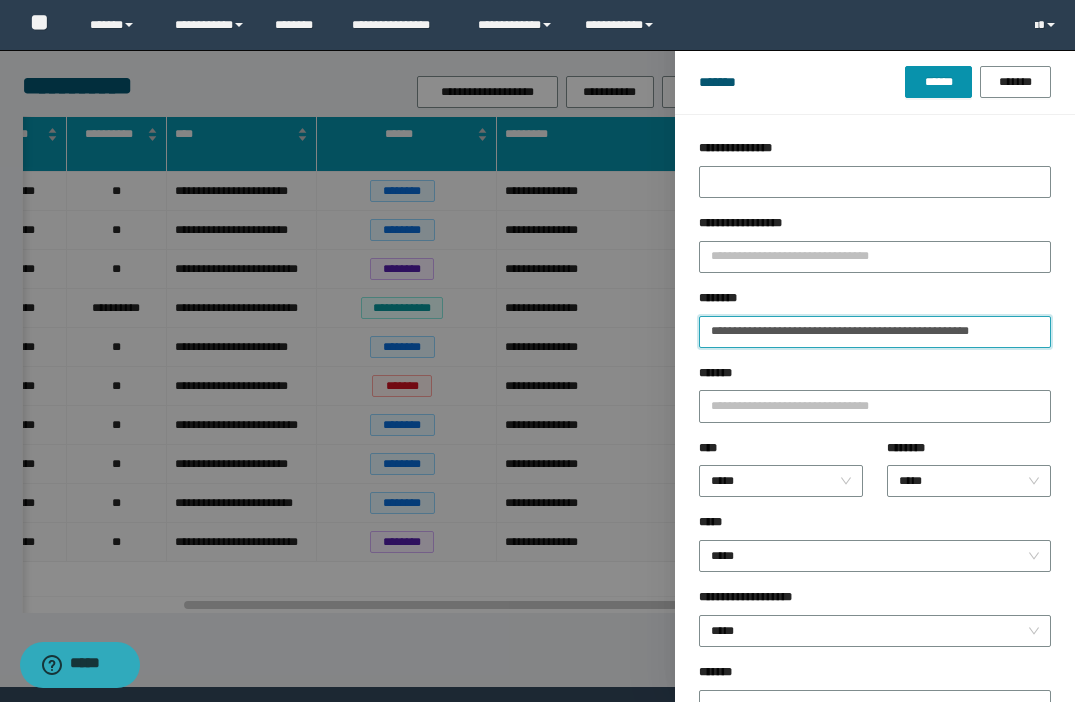 drag, startPoint x: 908, startPoint y: 332, endPoint x: 1078, endPoint y: 337, distance: 170.07352 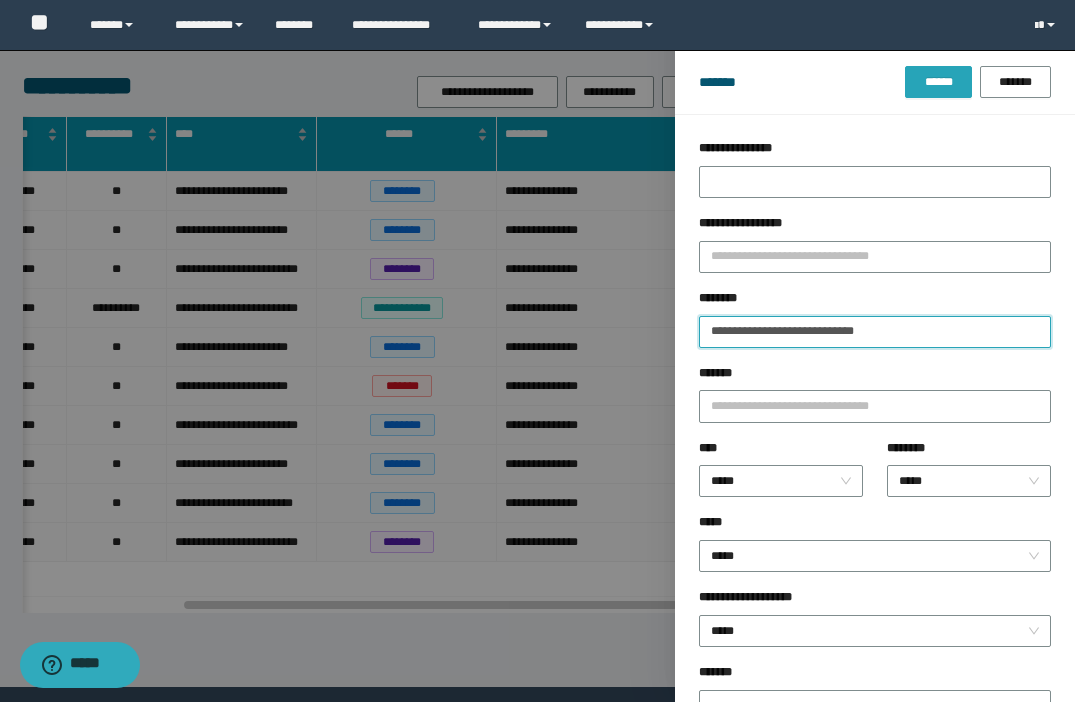 type on "**********" 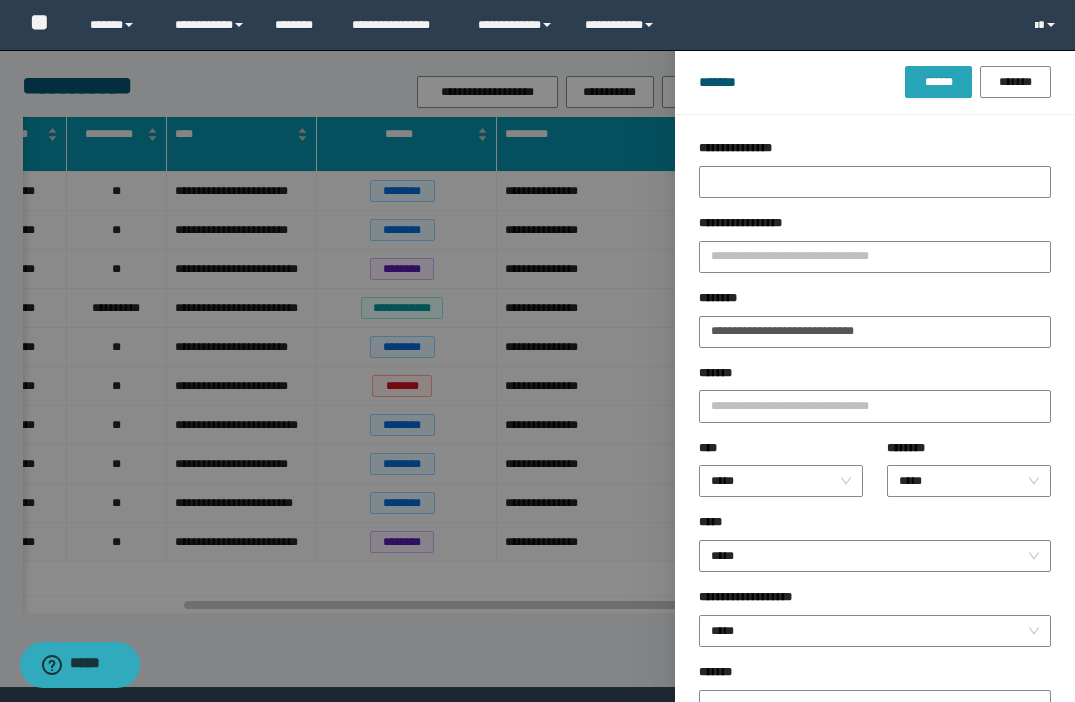 click on "******" at bounding box center [938, 82] 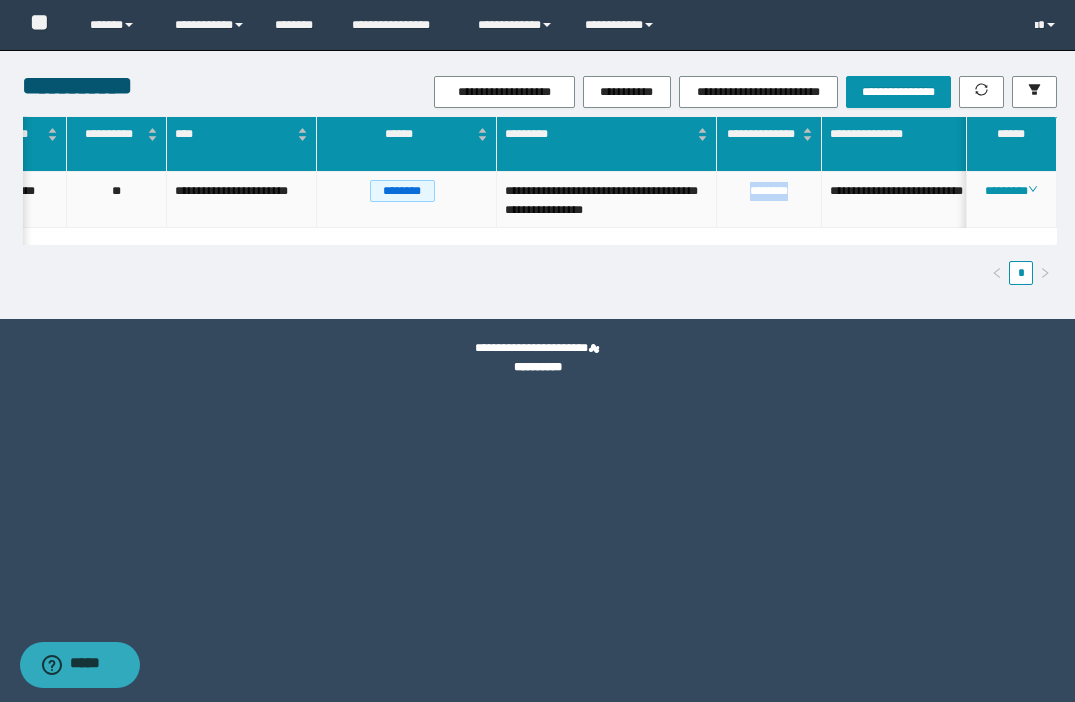 drag, startPoint x: 801, startPoint y: 194, endPoint x: 736, endPoint y: 194, distance: 65 